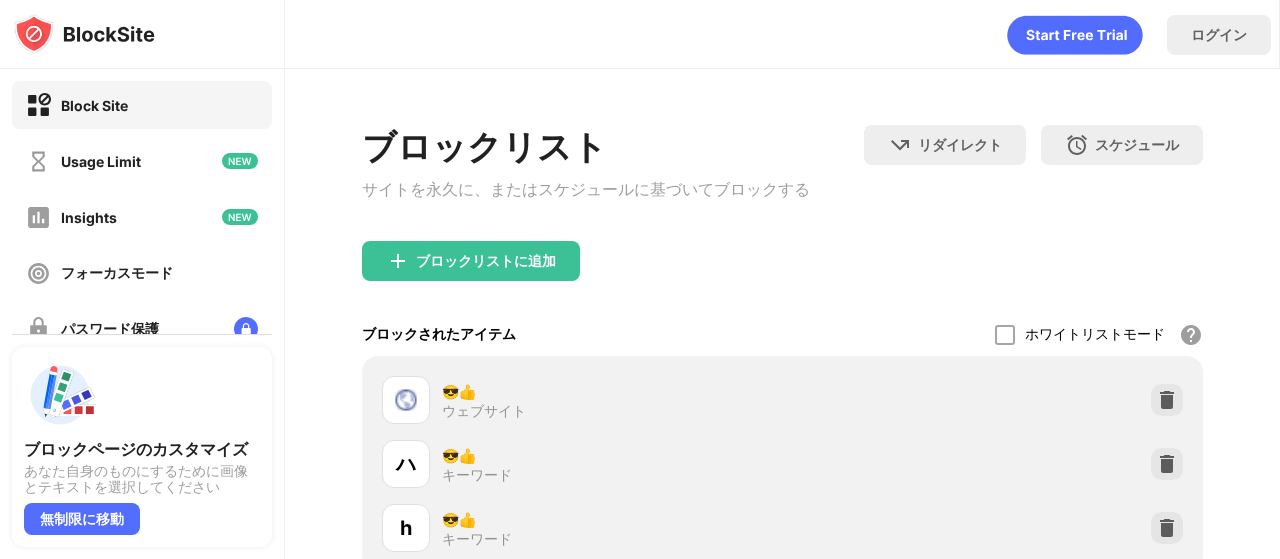 scroll, scrollTop: 0, scrollLeft: 0, axis: both 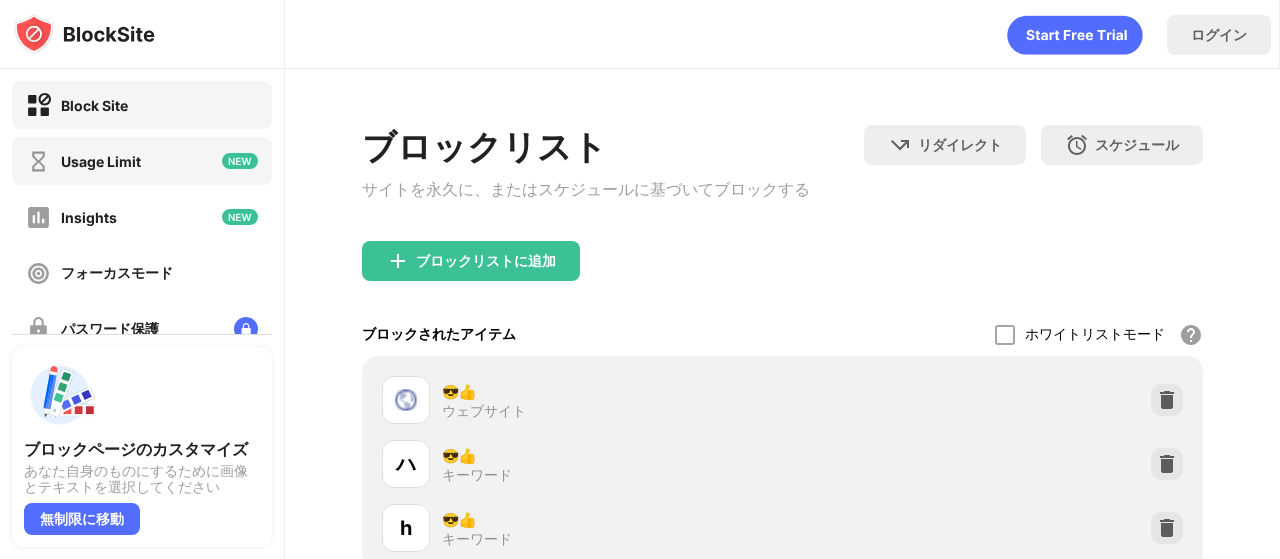 click on "Usage Limit" at bounding box center (142, 161) 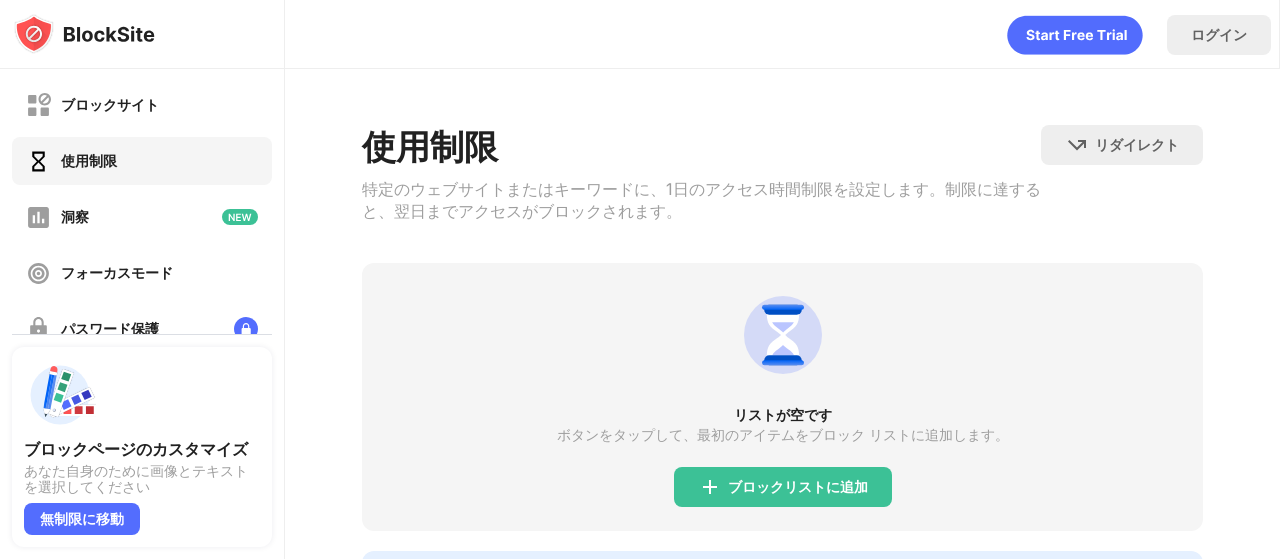 scroll, scrollTop: 125, scrollLeft: 0, axis: vertical 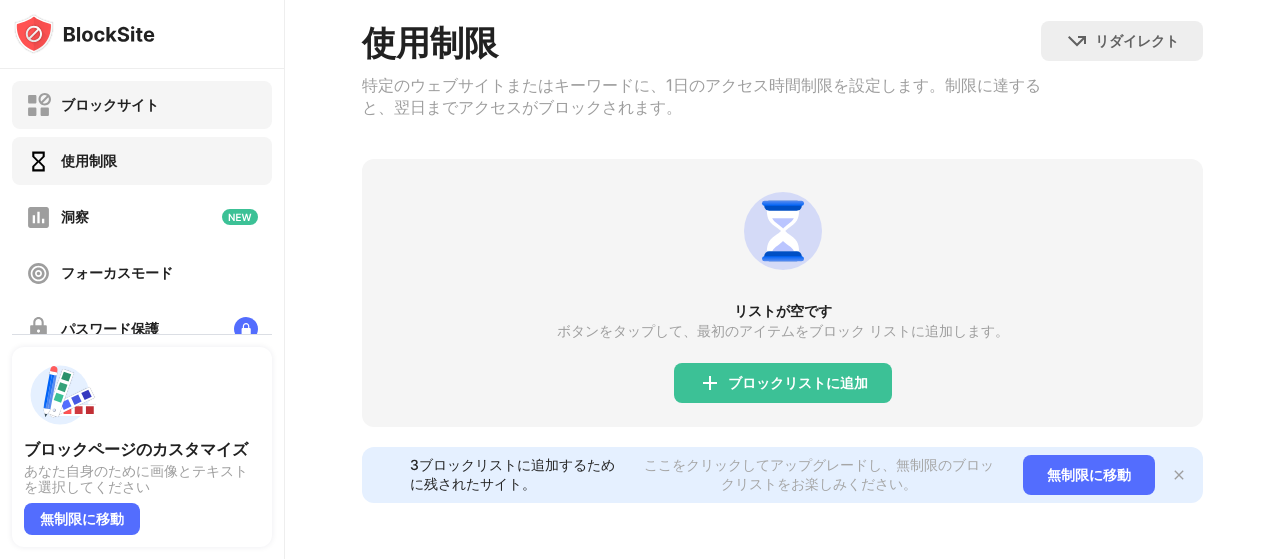 click on "ブロックサイト" at bounding box center [92, 105] 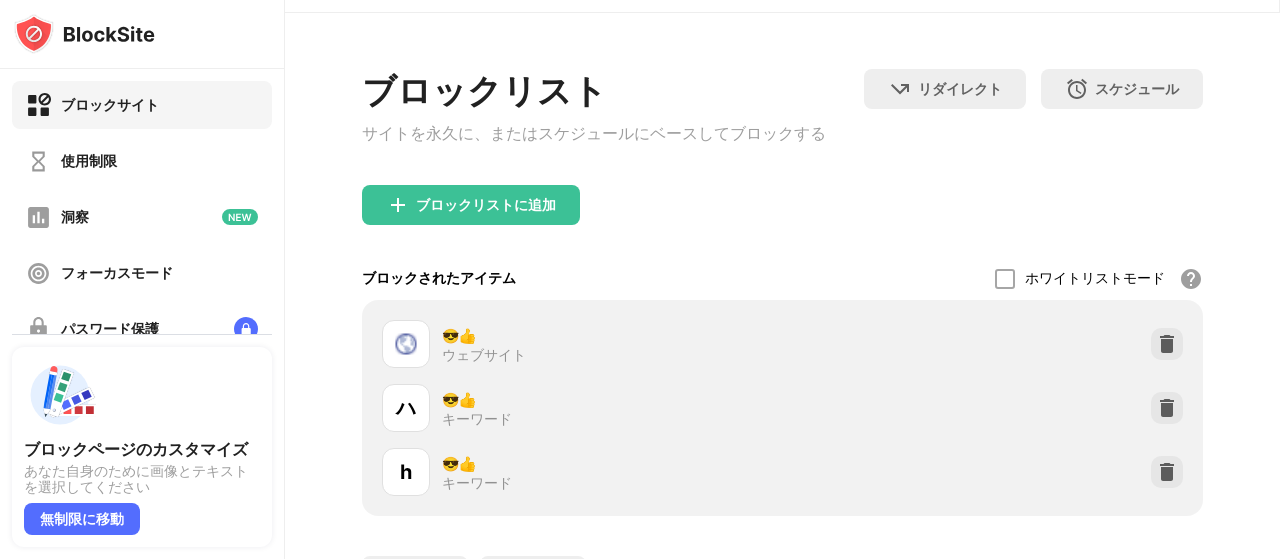 scroll, scrollTop: 0, scrollLeft: 0, axis: both 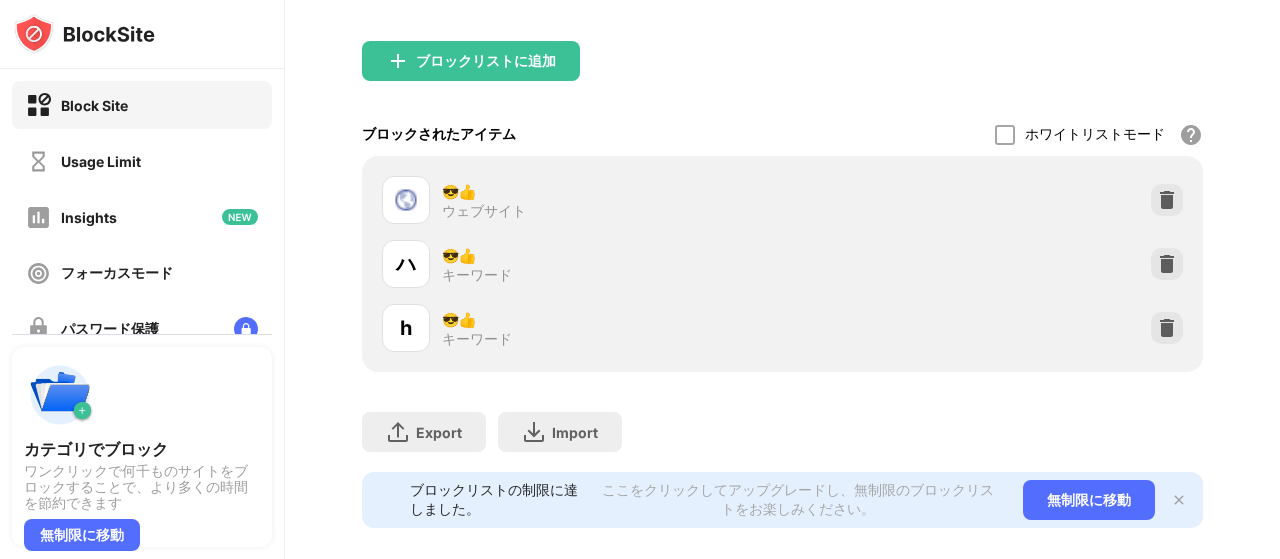 click on "😎👍 ウェブサイト" at bounding box center (612, 200) 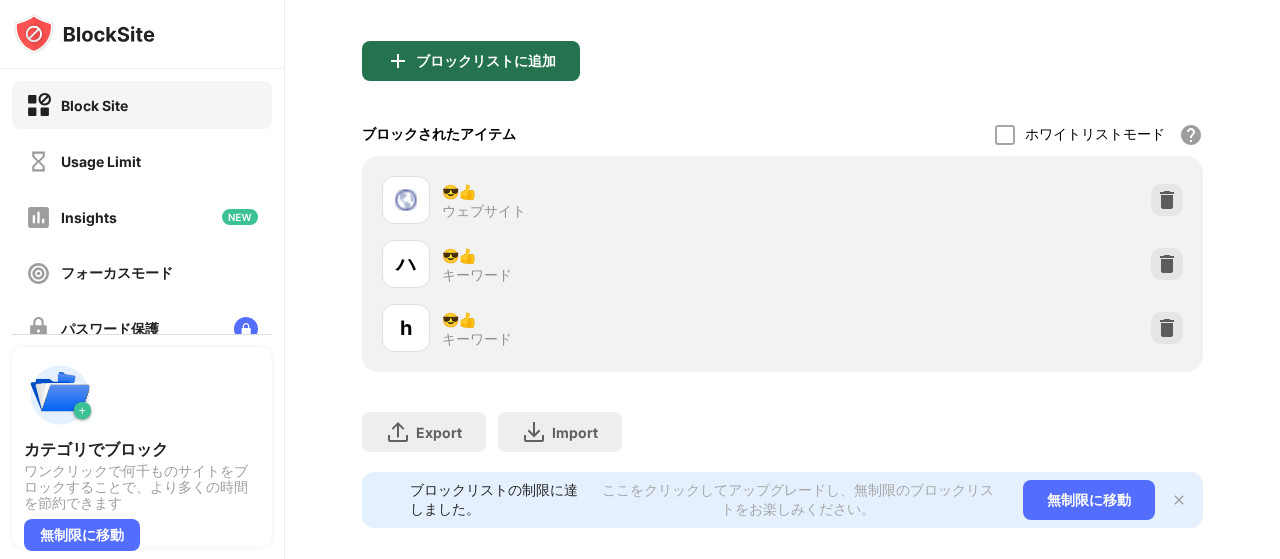 click on "ブロックリストに追加" at bounding box center [486, 61] 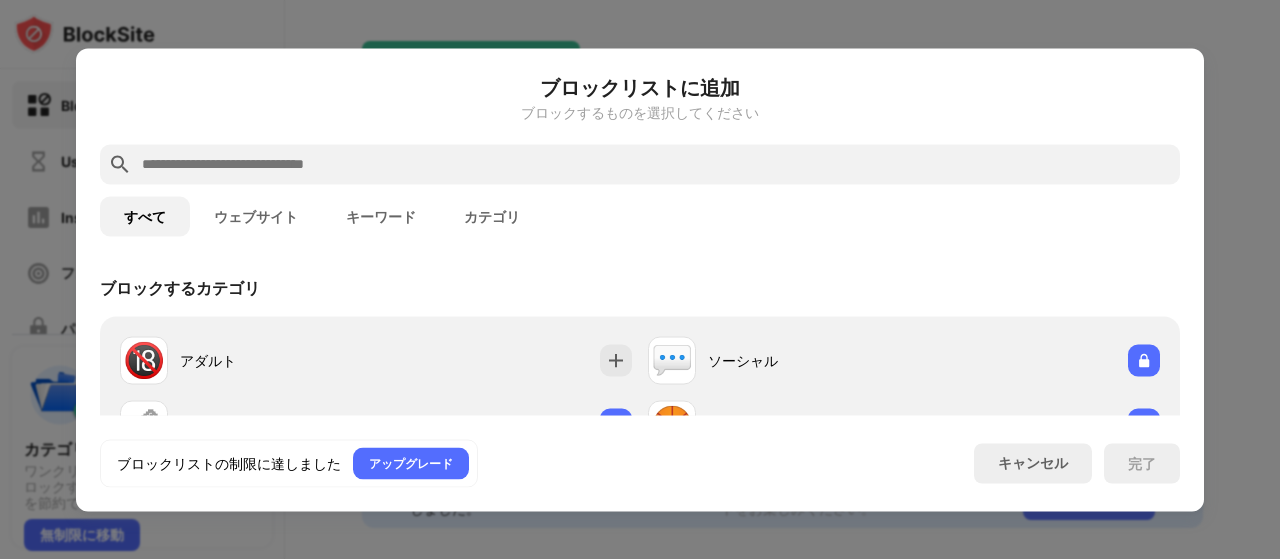 click at bounding box center (656, 164) 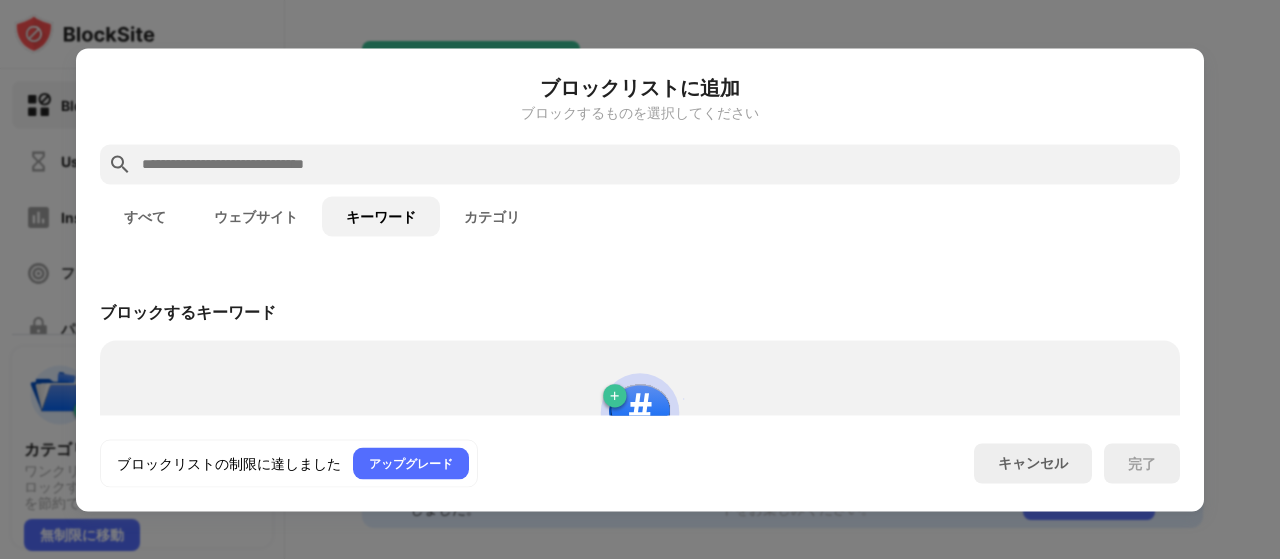 click at bounding box center (656, 164) 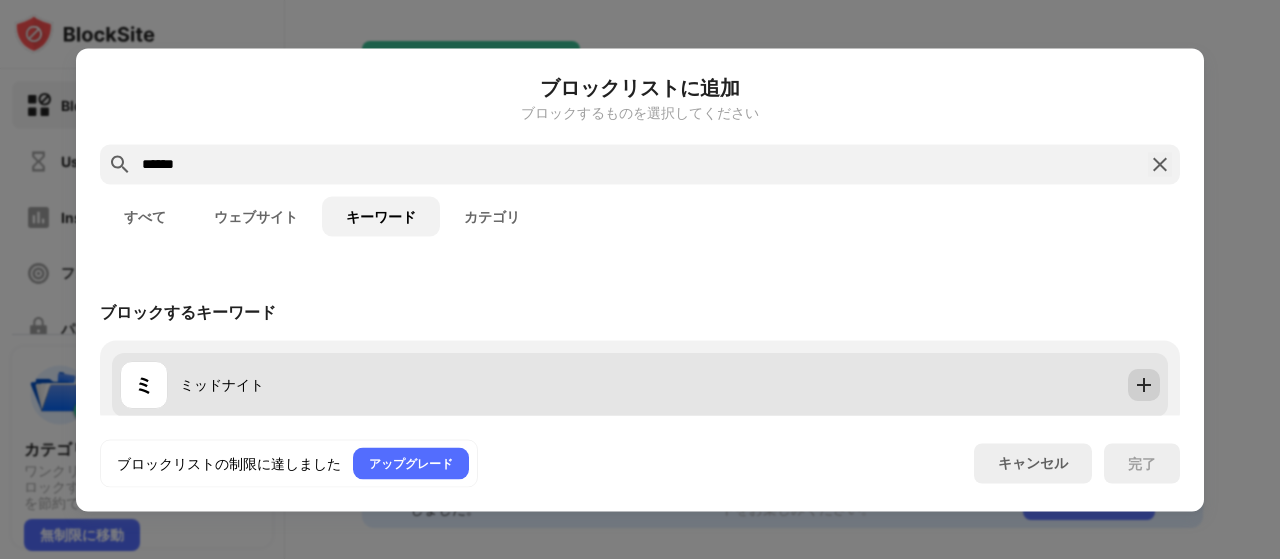 type on "******" 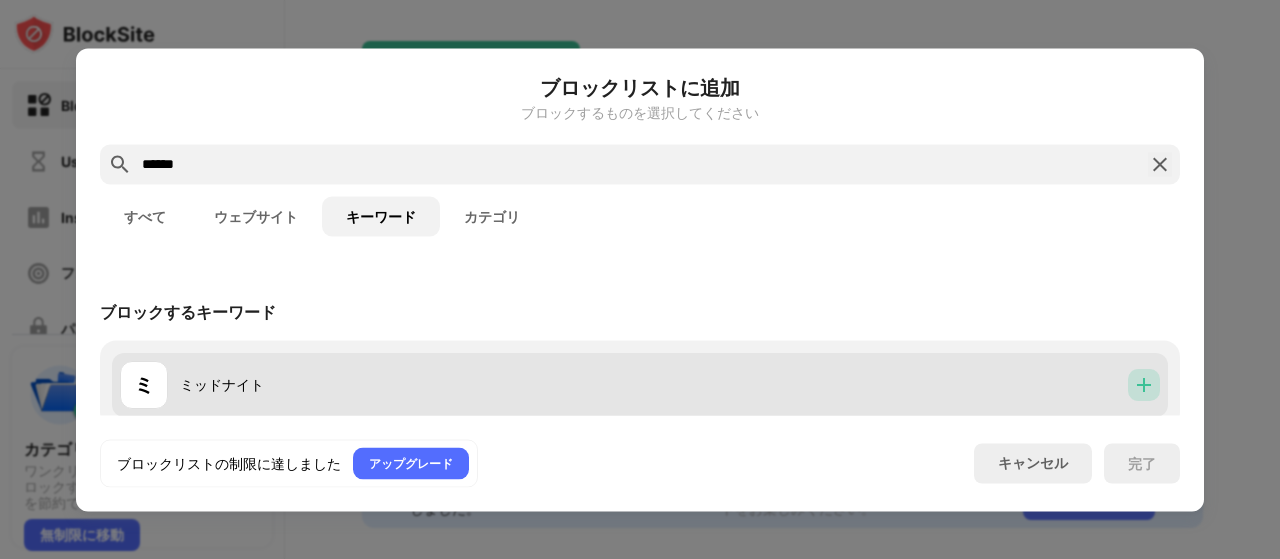 click at bounding box center (1144, 384) 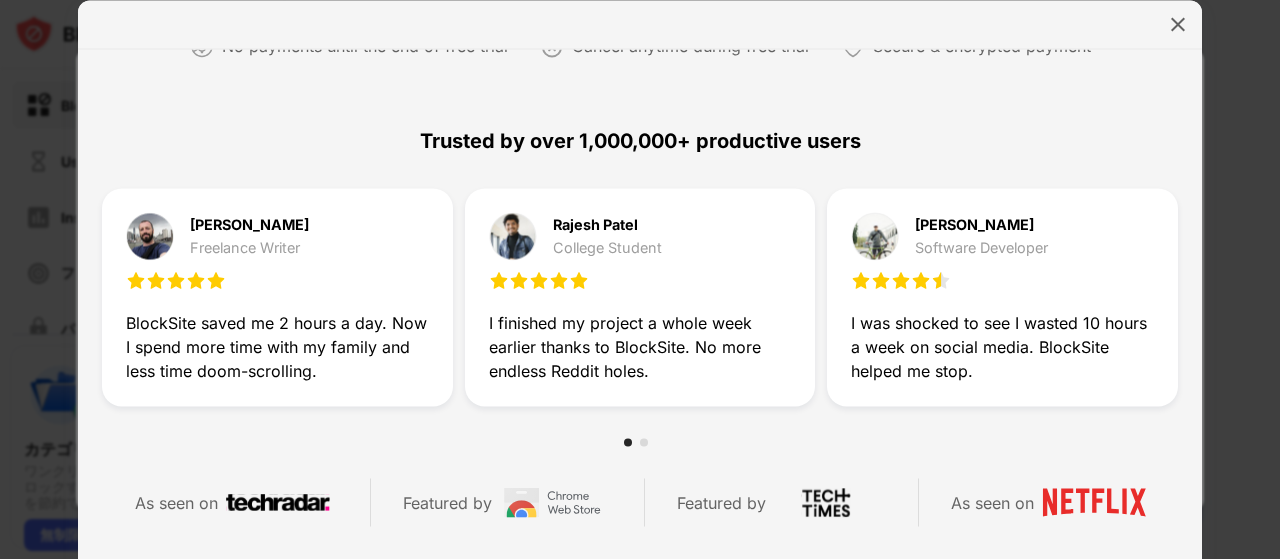 scroll, scrollTop: 0, scrollLeft: 0, axis: both 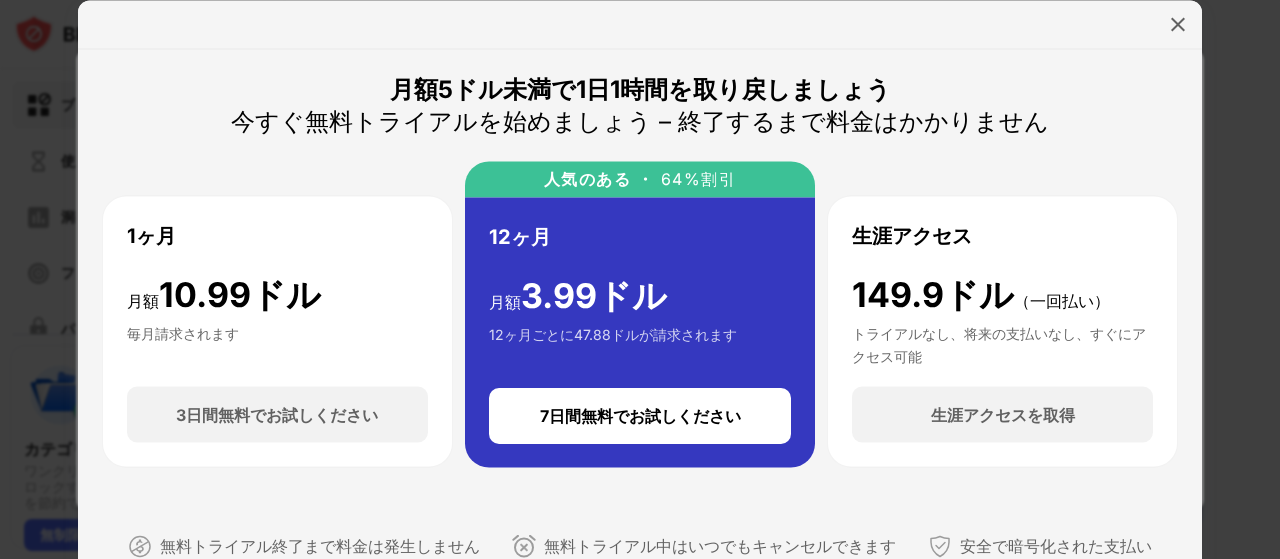 drag, startPoint x: 166, startPoint y: 295, endPoint x: 295, endPoint y: 303, distance: 129.24782 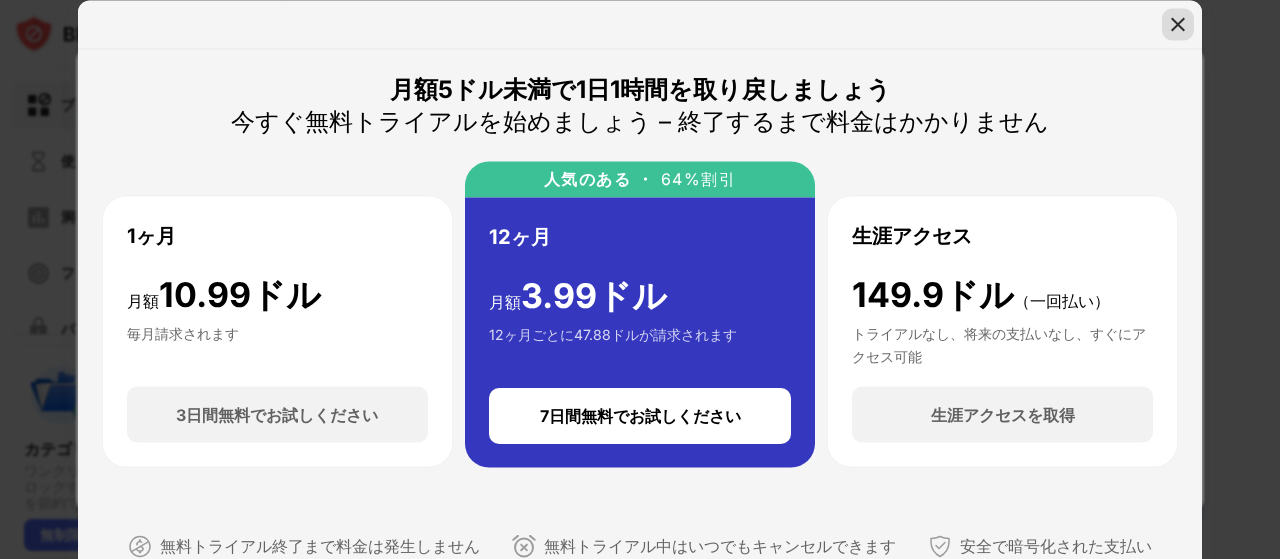 click at bounding box center [1178, 24] 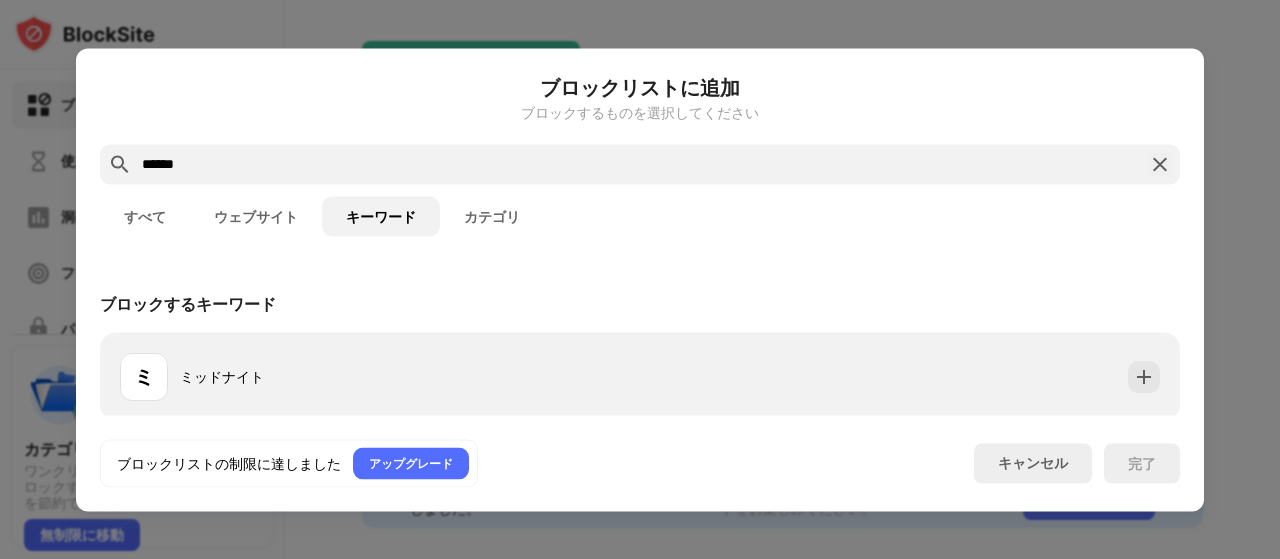 scroll, scrollTop: 12, scrollLeft: 0, axis: vertical 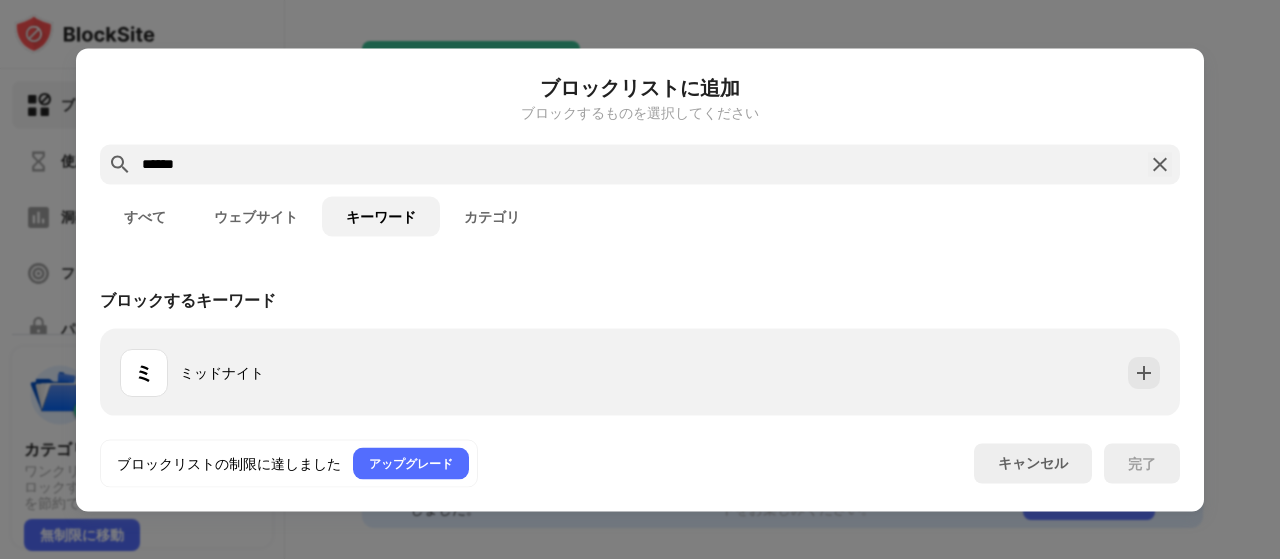click at bounding box center (640, 279) 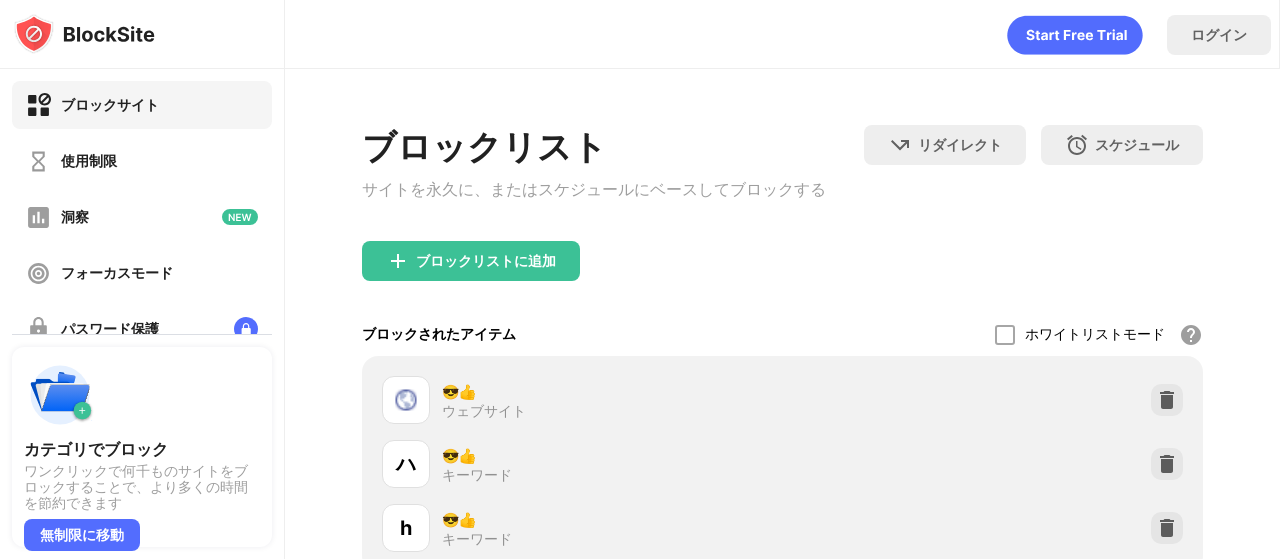 scroll, scrollTop: 0, scrollLeft: 0, axis: both 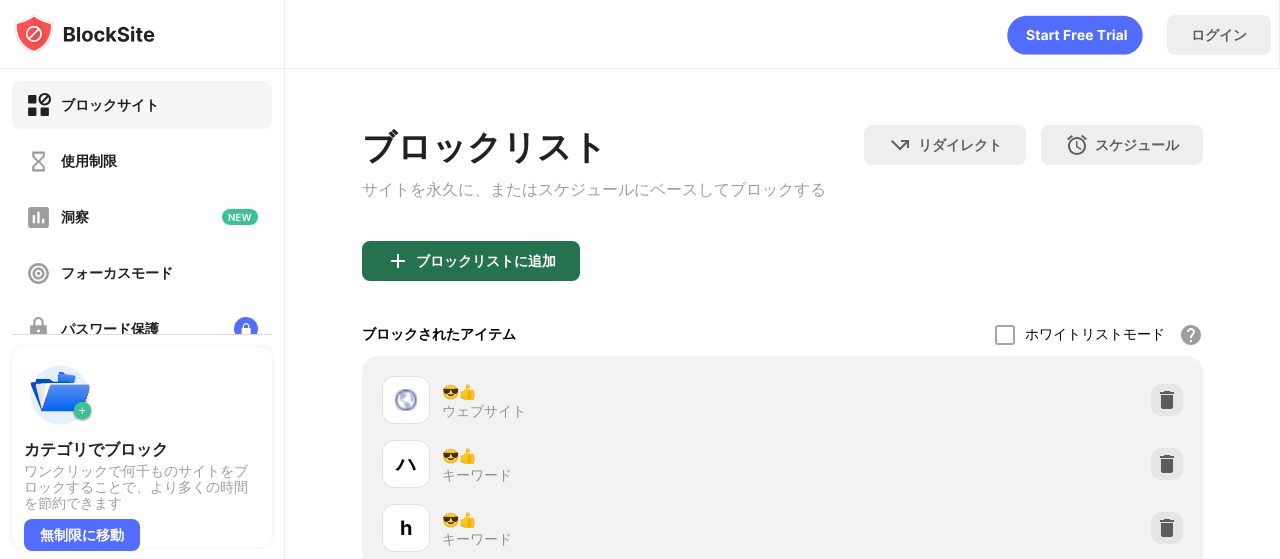 click on "ブロックリストに追加" at bounding box center (471, 261) 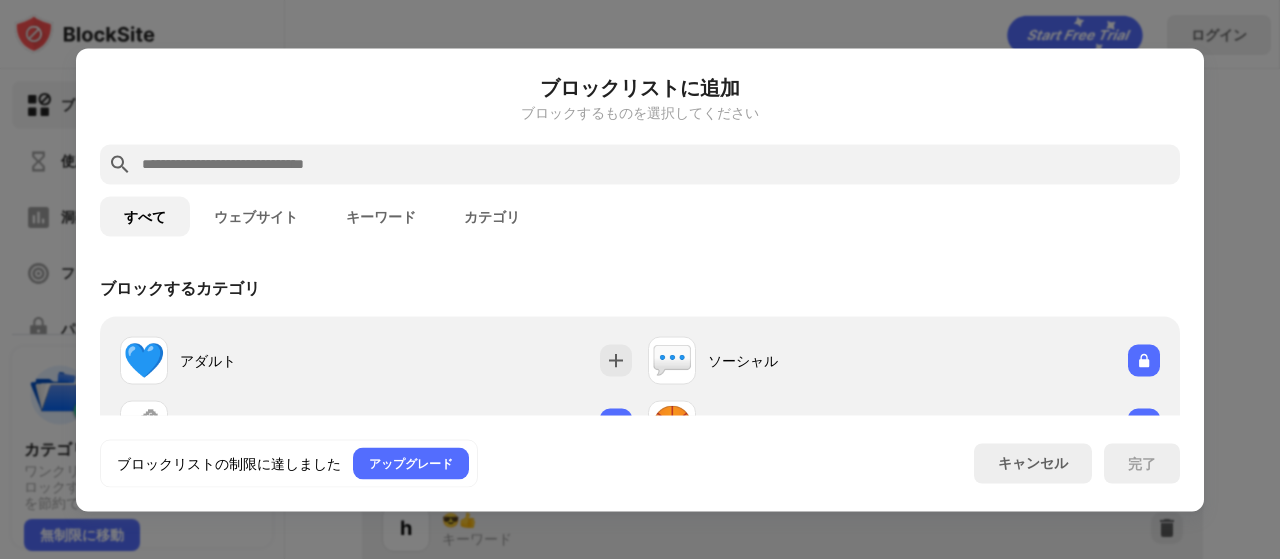 click at bounding box center [640, 279] 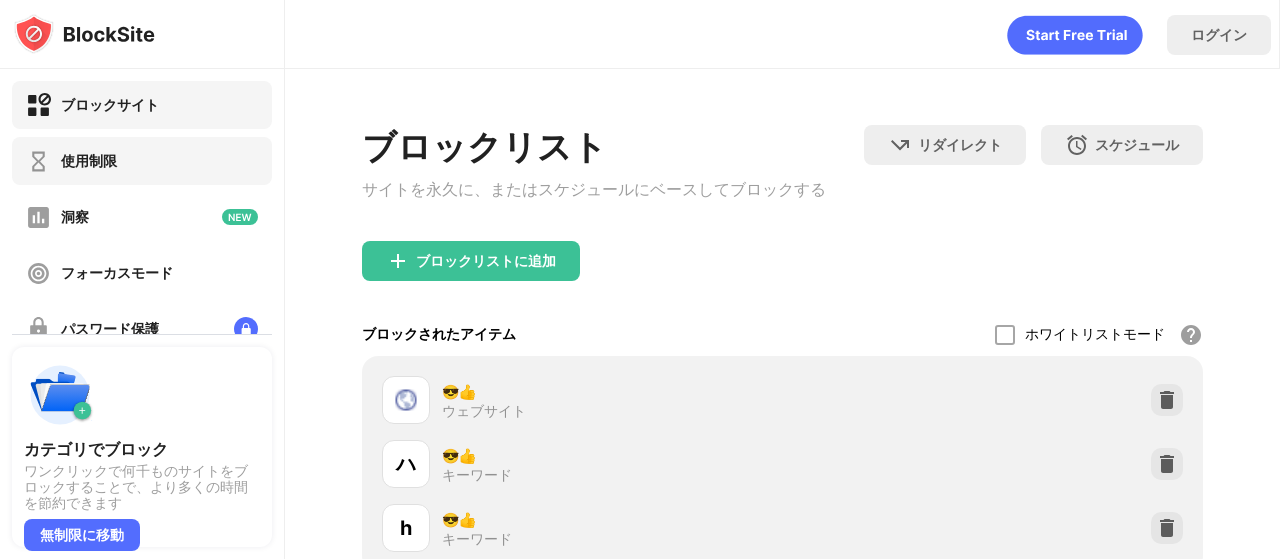 click on "使用制限" at bounding box center [142, 161] 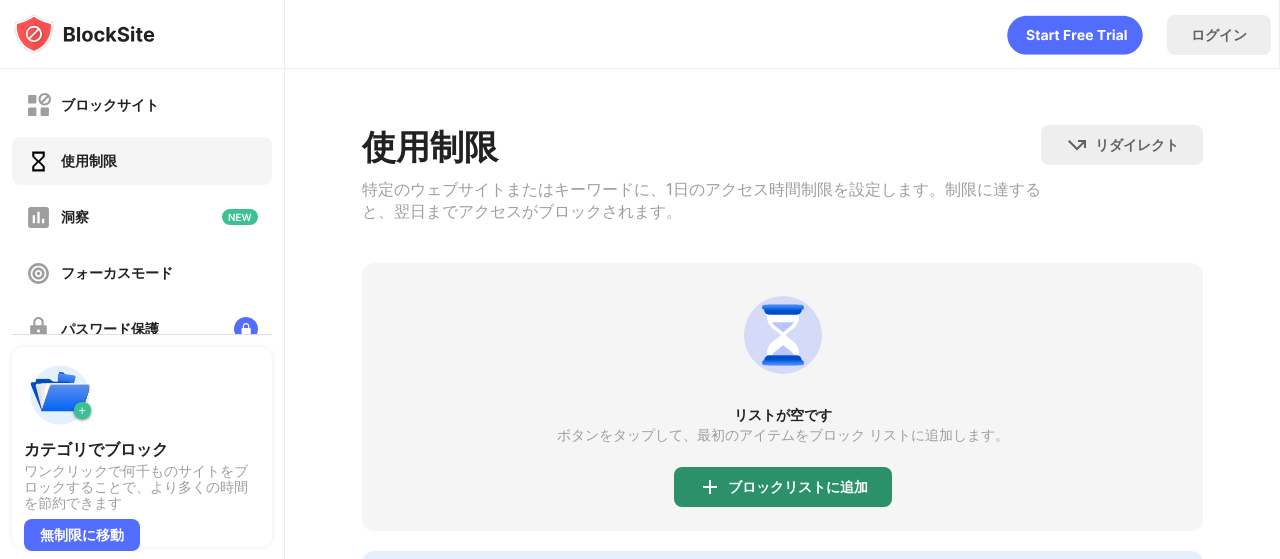 click on "ブロックリストに追加" at bounding box center [783, 487] 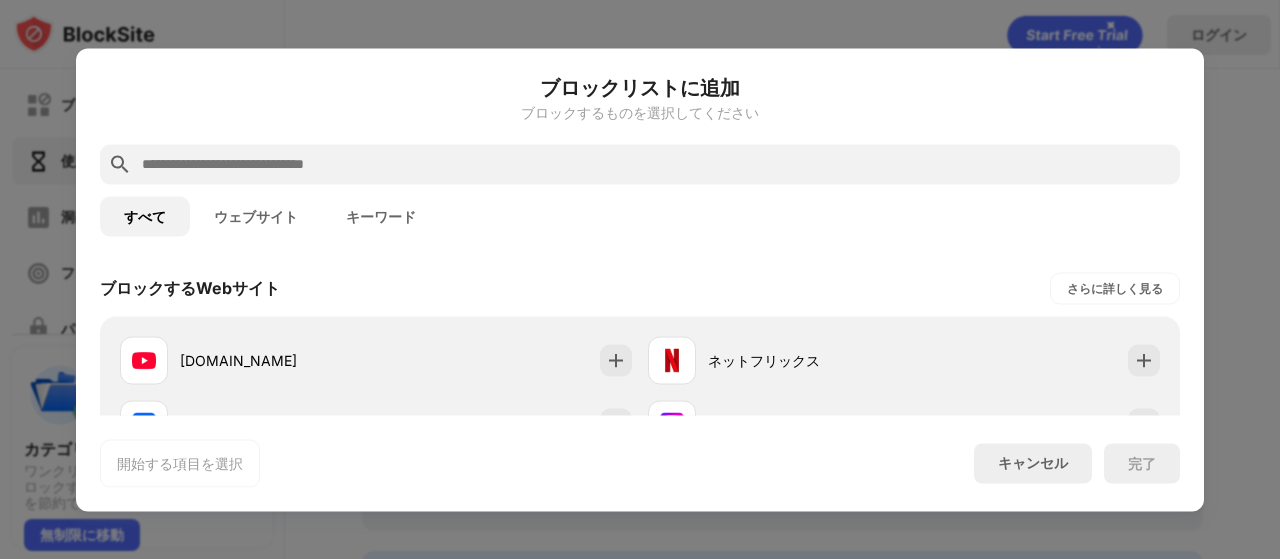 click at bounding box center [656, 164] 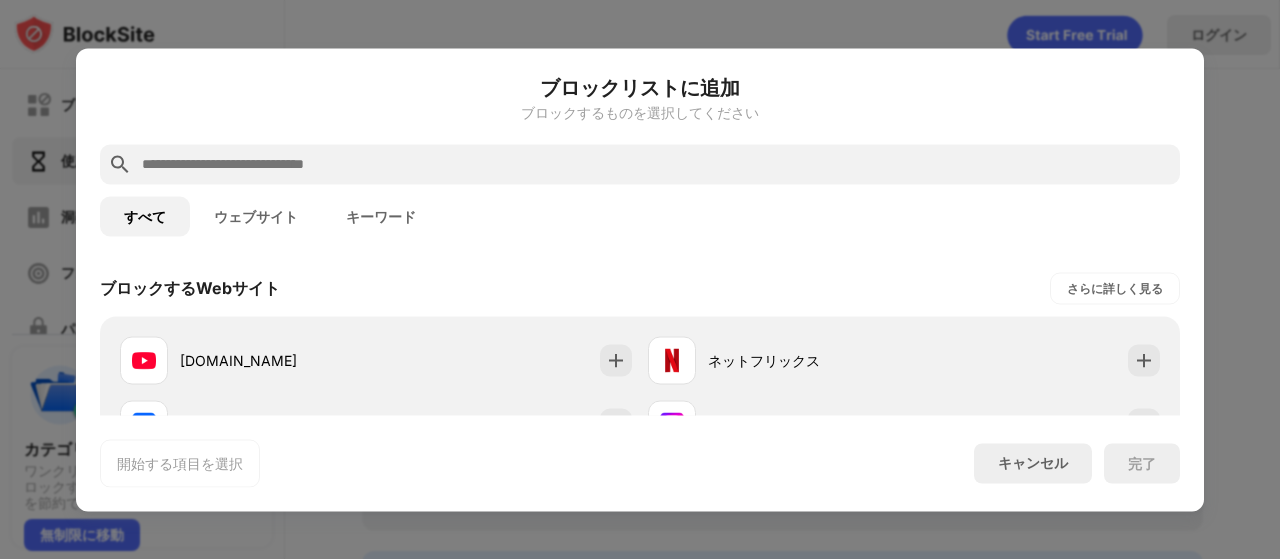 click on "キーワード" at bounding box center (381, 216) 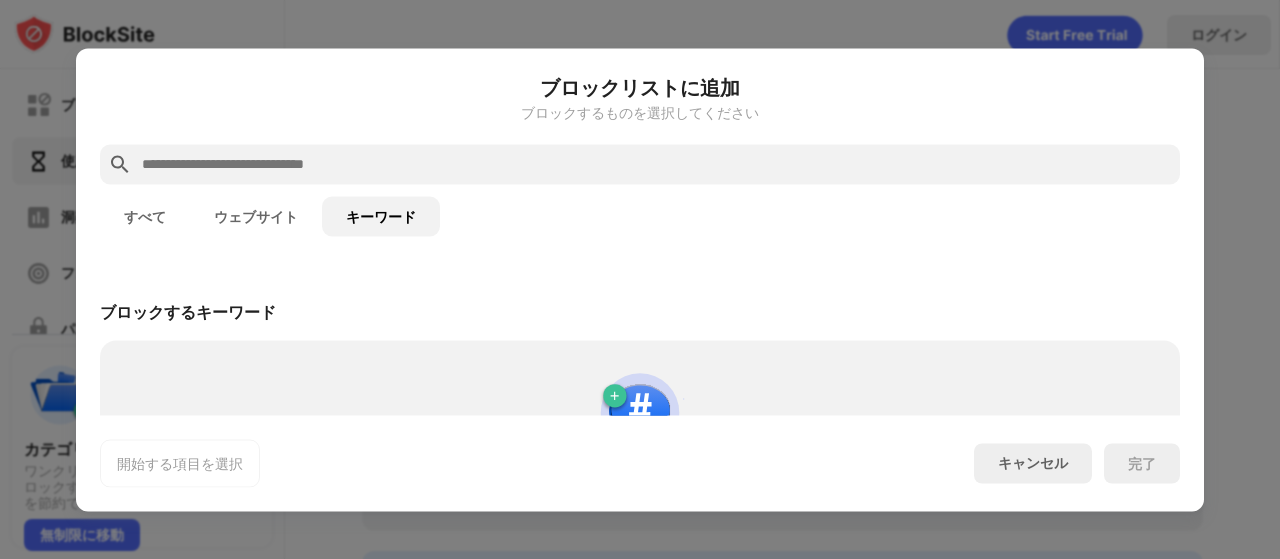click at bounding box center (656, 164) 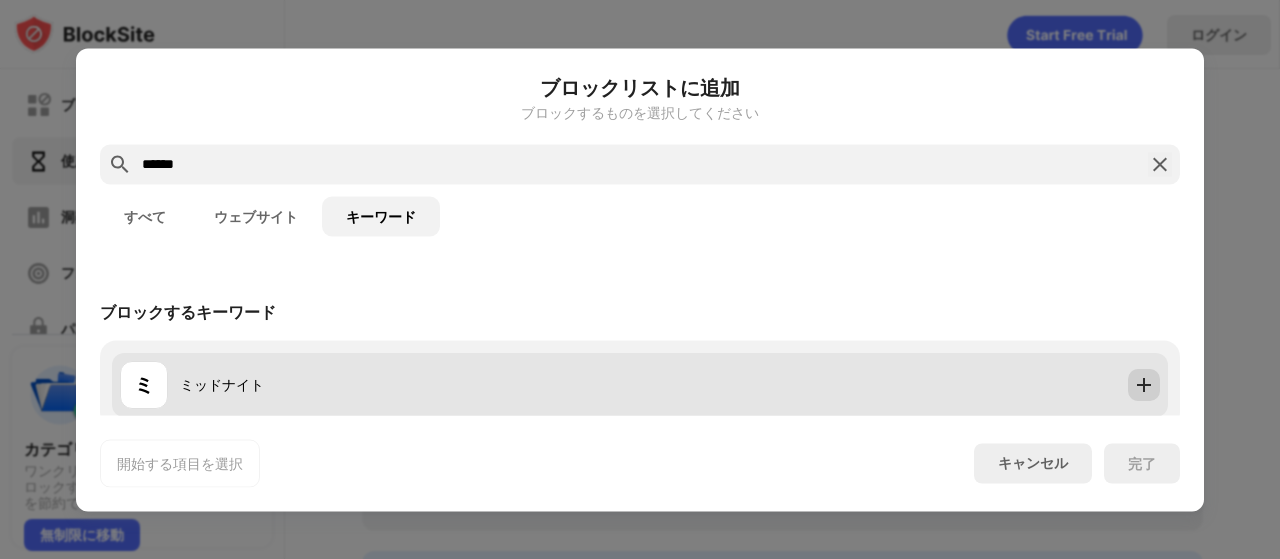 type on "******" 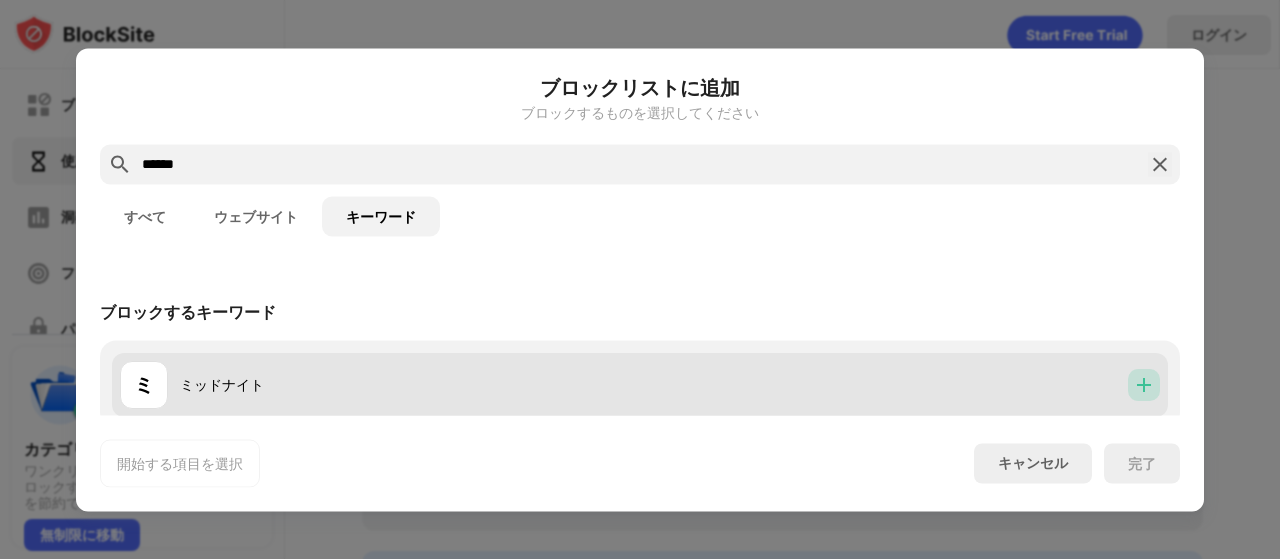 click at bounding box center (1144, 384) 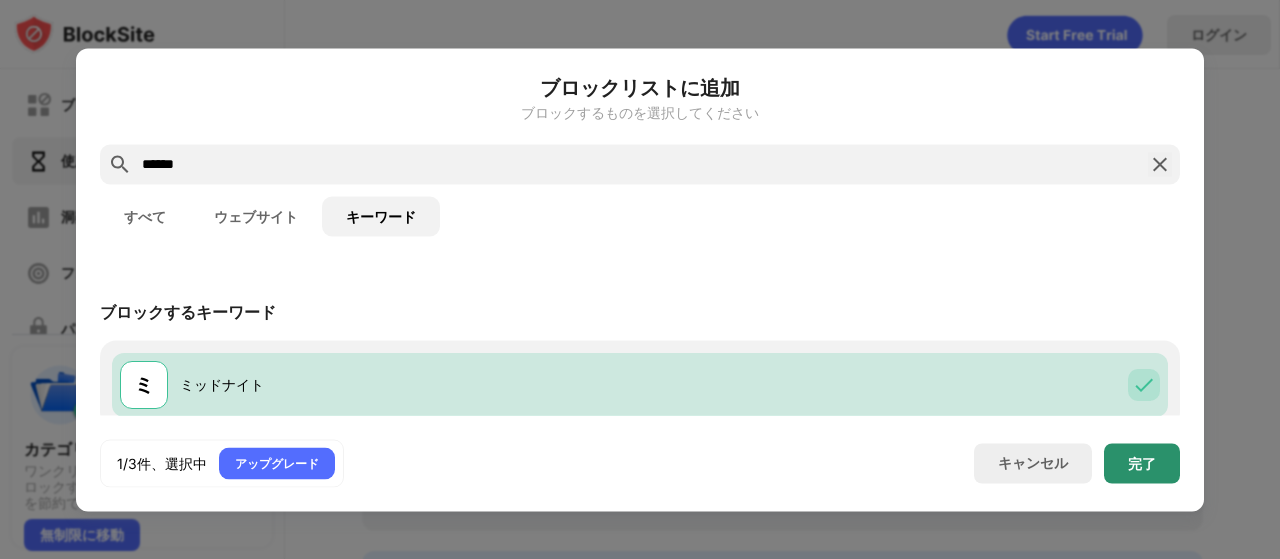 click on "完了" at bounding box center [1142, 463] 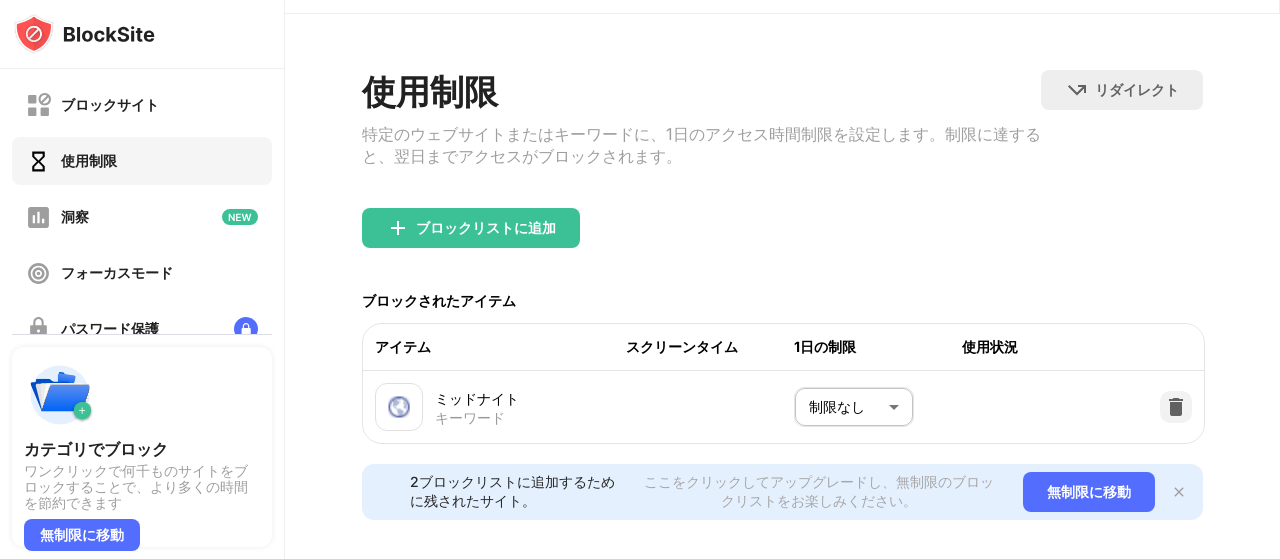 scroll, scrollTop: 101, scrollLeft: 0, axis: vertical 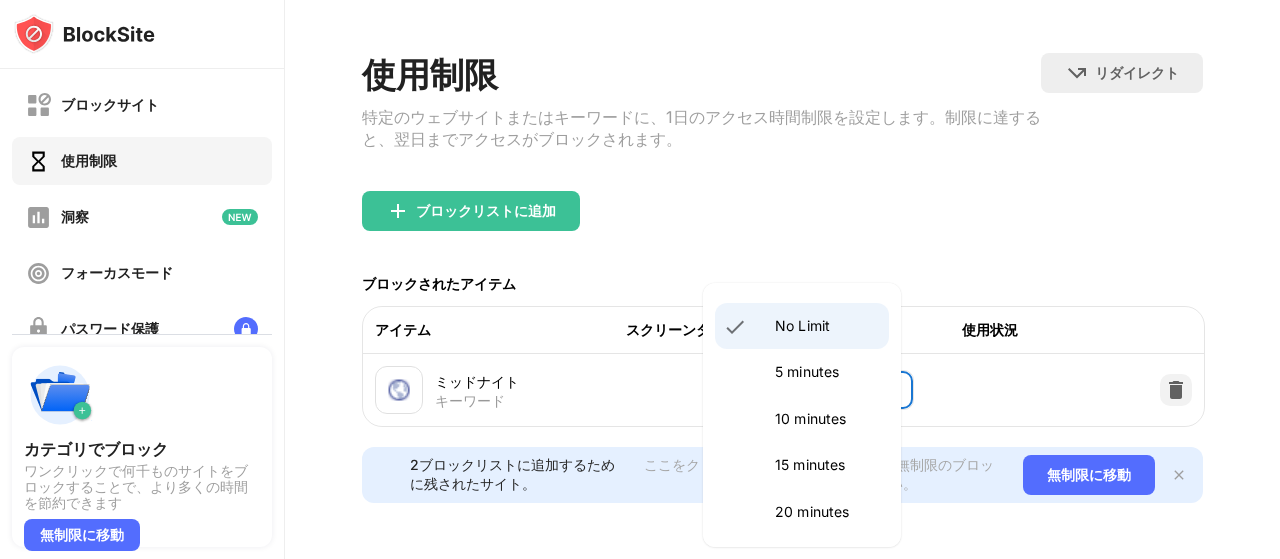 click on "ブロックサイト 使用制限 洞察 フォーカスモード パスワード保護 カスタムブロックのページ 設定 情報 ブロッキング 他のデバイスと同期する 無効になっています カテゴリでブロック ワンクリックで何千ものサイトをブロックすることで、より多くの時間を節約できます 無制限に移動 ログイン 使用制限 特定のウェブサイトまたはキーワードに、1日のアクセス時間制限を設定します。制限に達すると、翌日までアクセスがブロックされます。 リダイレクト クリックしてリダイレクトのウェブサイトを設定する ブロックリストに追加 ブロックされたアイテム アイテム スクリーンタイム 1日の制限 使用状況 ミッドナイト キーワード 制限なし ******** ​ 2ブロックリストに追加するために残されたサイト。 無制限に移動     画像を選択 タオバオ 1688 検索 ？ **" at bounding box center (640, 279) 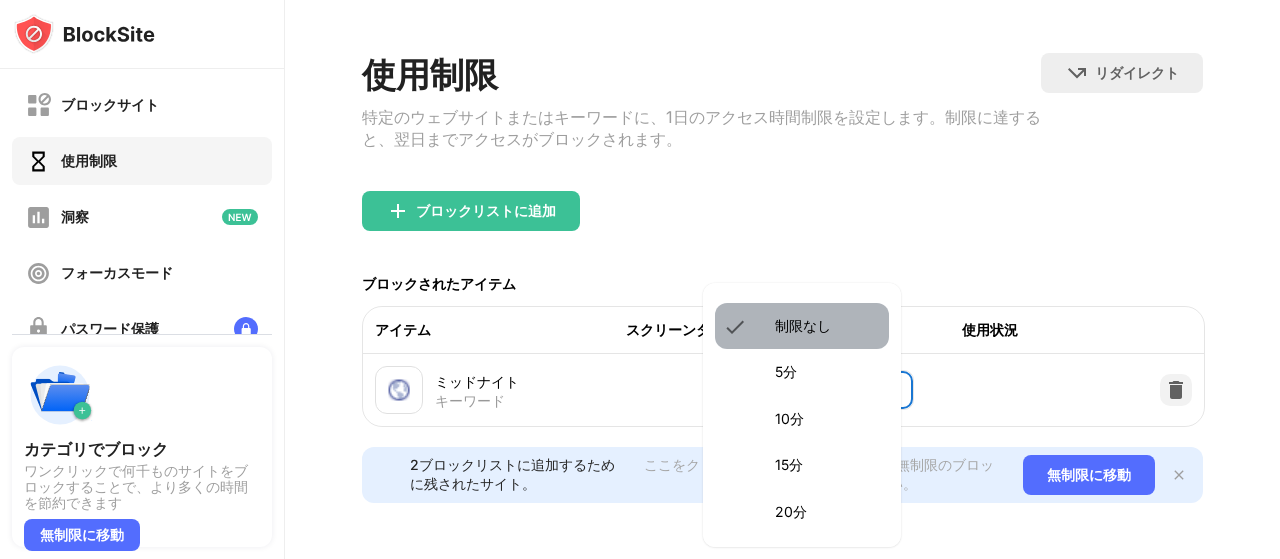 click on "制限なし" at bounding box center [826, 326] 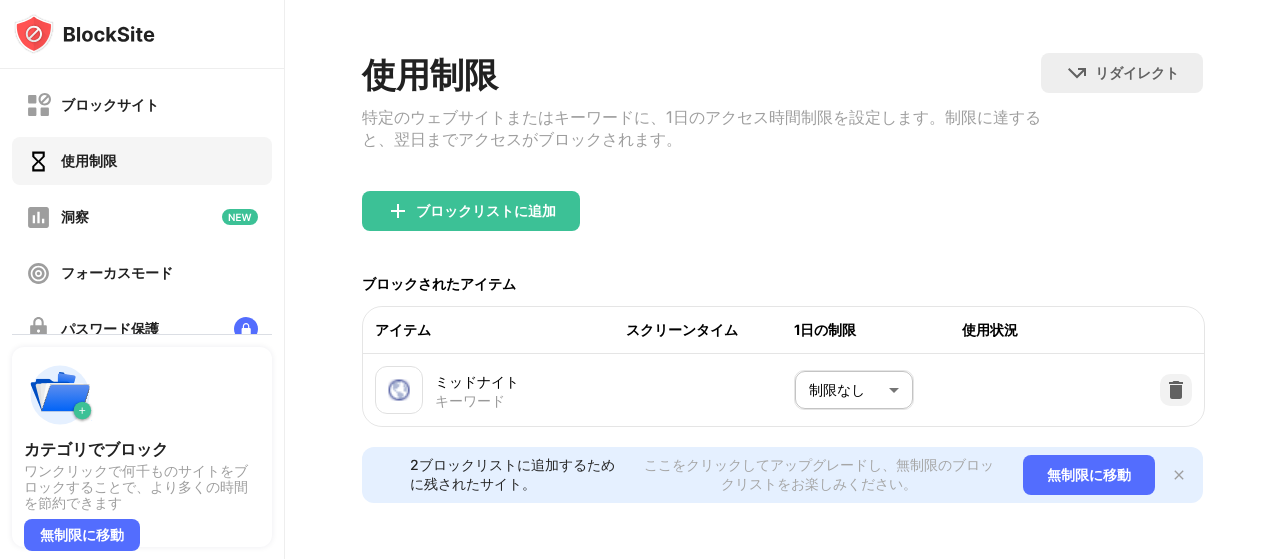 drag, startPoint x: 440, startPoint y: 353, endPoint x: 522, endPoint y: 361, distance: 82.38932 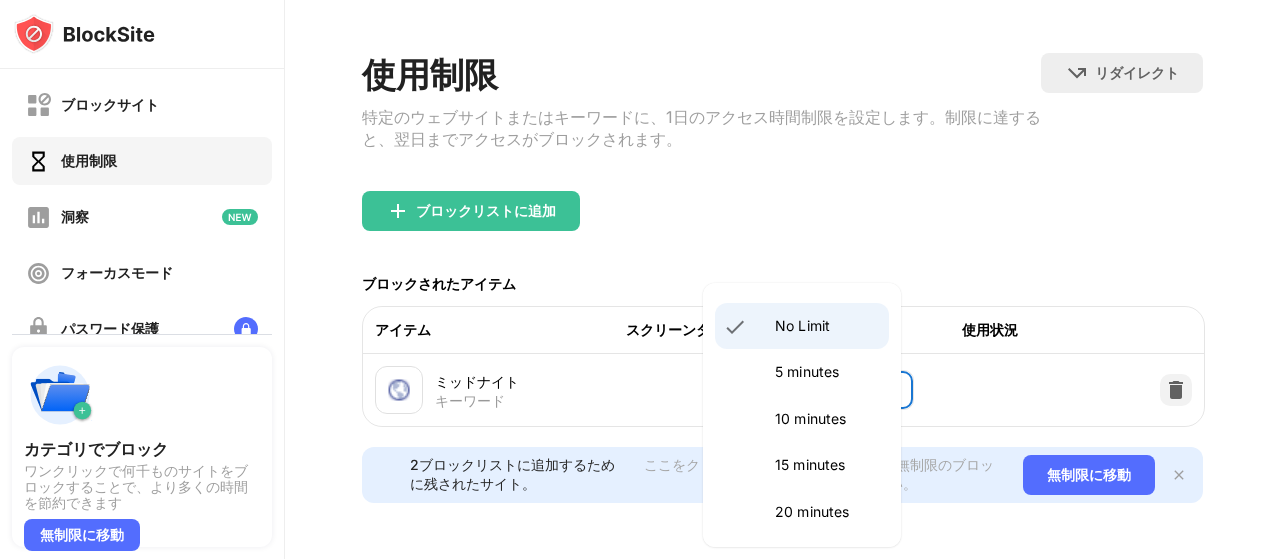 click on "ブロックサイト 使用制限 洞察 フォーカスモード パスワード保護 カスタムブロックのページ 設定 情報 ブロッキング 他のデバイスと同期する 無効になっています カテゴリでブロック ワンクリックで何千ものサイトをブロックすることで、より多くの時間を節約できます 無制限に移動 ログイン 使用制限 特定のウェブサイトまたはキーワードに、1日のアクセス時間制限を設定します。制限に達すると、翌日までアクセスがブロックされます。 リダイレクト クリックしてリダイレクトのウェブサイトを設定する ブロックリストに追加 ブロックされたアイテム アイテム スクリーンタイム 1日の制限 使用状況 ミッドナイト キーワード 制限なし ******** ​ 2ブロックリストに追加するために残されたサイト。 無制限に移動     画像を選択 タオバオ 1688 検索 ？ **" at bounding box center (640, 279) 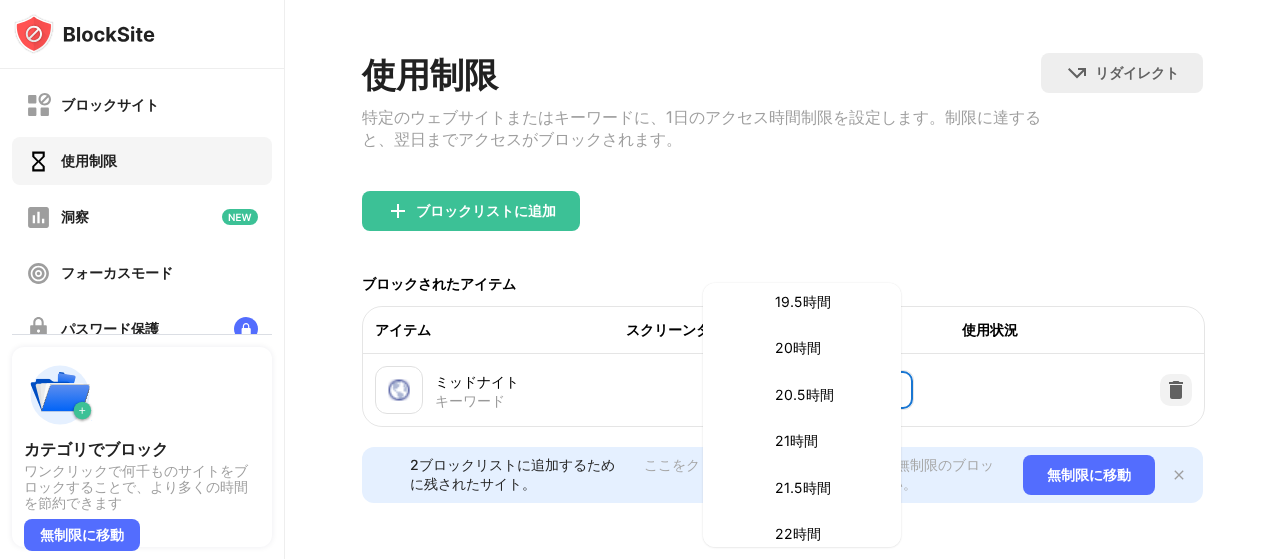 scroll, scrollTop: 2513, scrollLeft: 0, axis: vertical 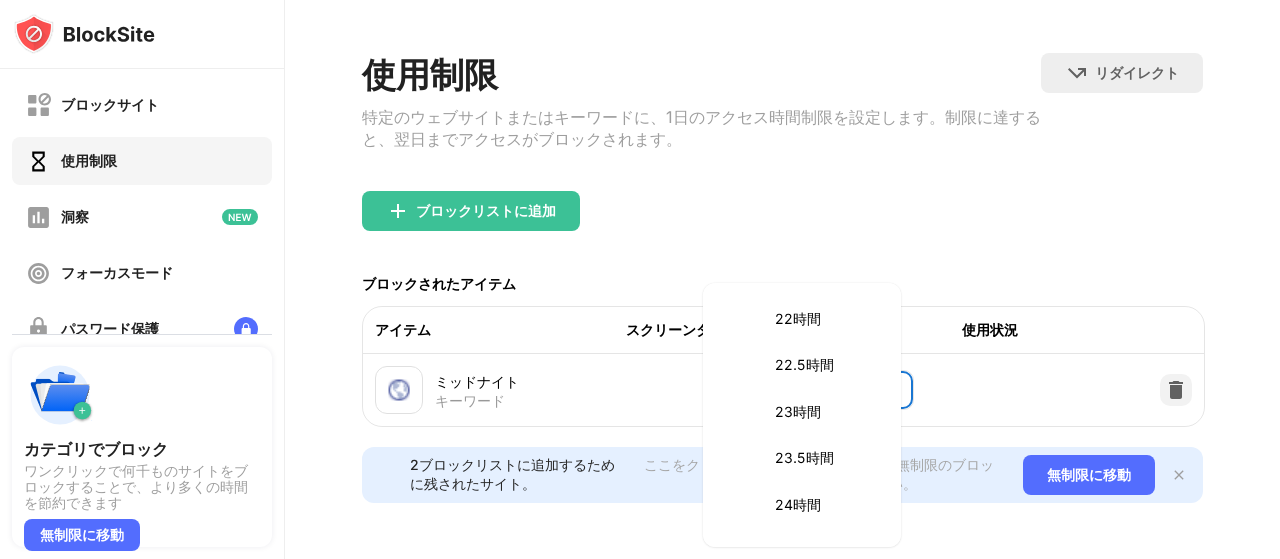 click on "24時間" at bounding box center [798, 504] 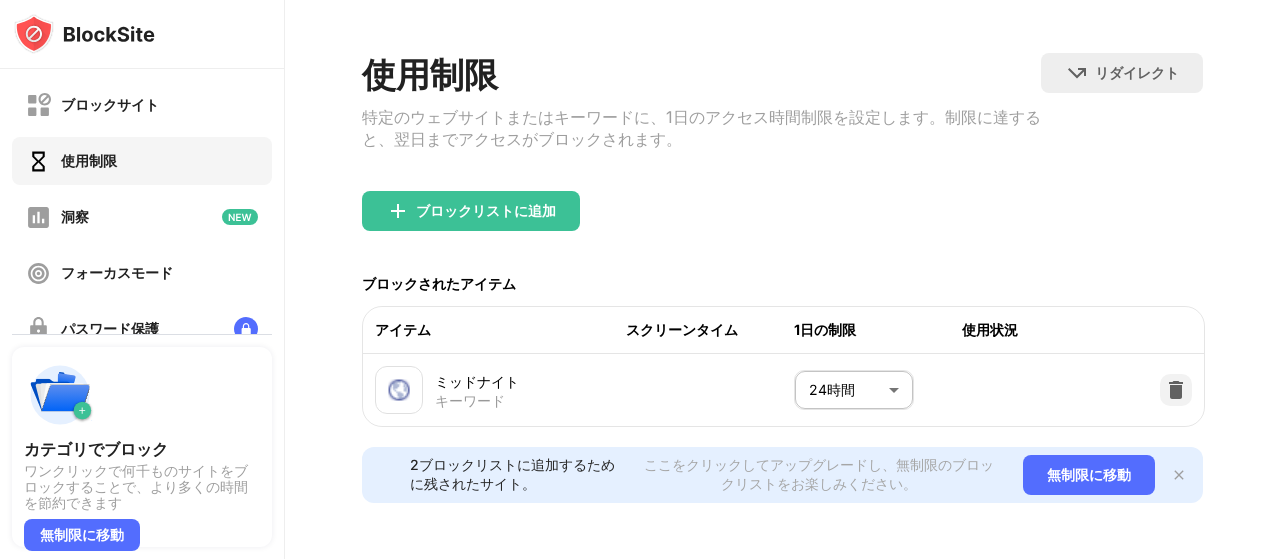 click on "ミッドナイト キーワード" at bounding box center [530, 390] 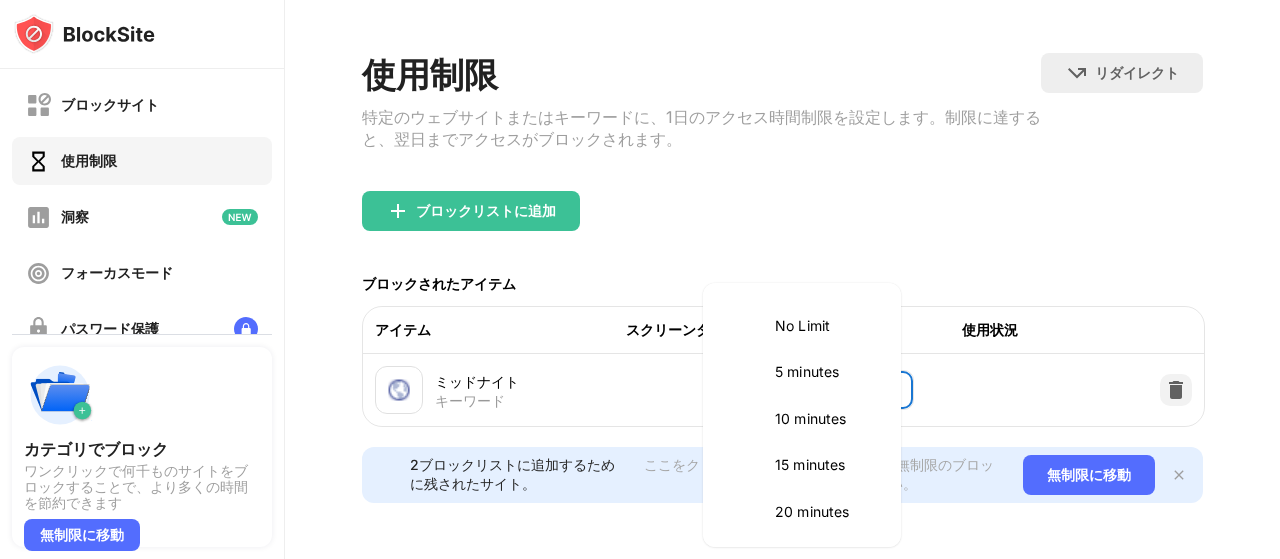 click on "ブロックサイト 使用制限 洞察 フォーカスモード パスワード保護 カスタムブロックのページ 設定 情報 ブロッキング 他のデバイスと同期する 無効になっています カテゴリでブロック ワンクリックで何千ものサイトをブロックすることで、より多くの時間を節約できます 無制限に移動 ログイン 使用制限 特定のウェブサイトまたはキーワードに、1日のアクセス時間制限を設定します。制限に達すると、翌日までアクセスがブロックされます。 リダイレクト クリックしてリダイレクトのウェブサイトを設定する ブロックリストに追加 ブロックされたアイテム アイテム スクリーンタイム 1日の制限 使用状況 ミッドナイト キーワード 24時間 **** ​ 2ブロックリストに追加するために残されたサイト。 無制限に移動     画像を選択 タオバオ 1688 お問い合わせ **" at bounding box center [640, 279] 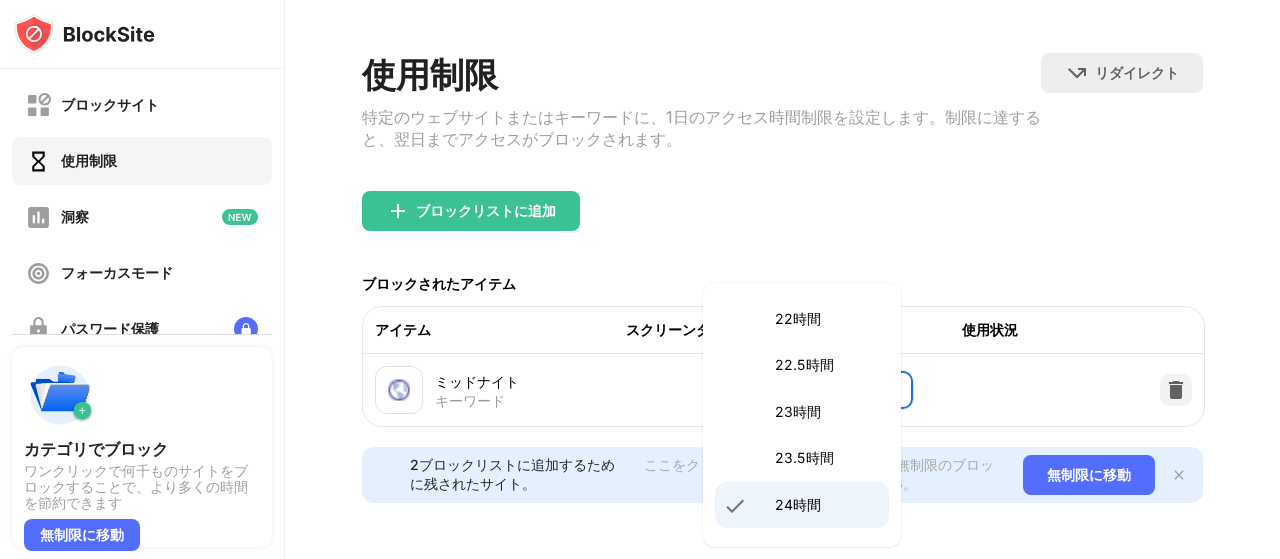 click at bounding box center (640, 279) 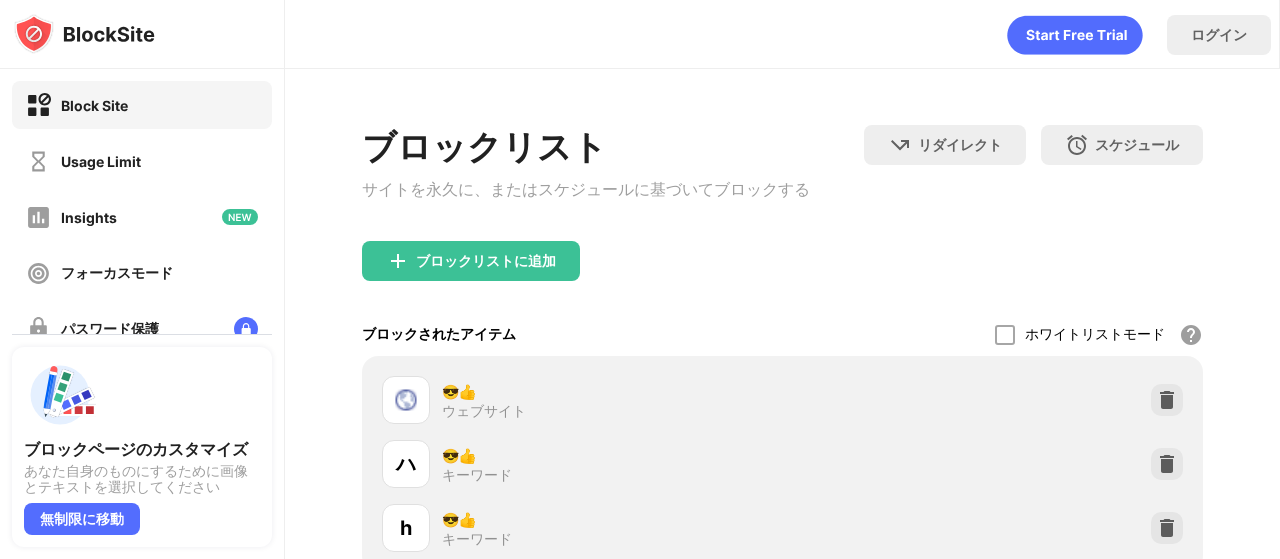 scroll, scrollTop: 0, scrollLeft: 0, axis: both 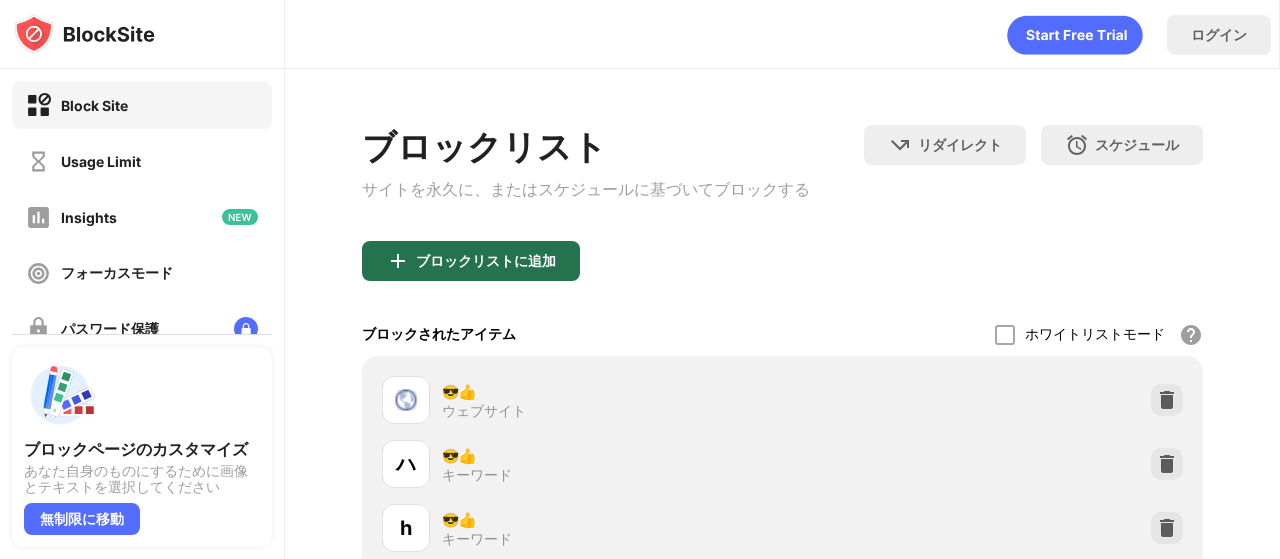 click on "ブロックリストに追加" at bounding box center [486, 261] 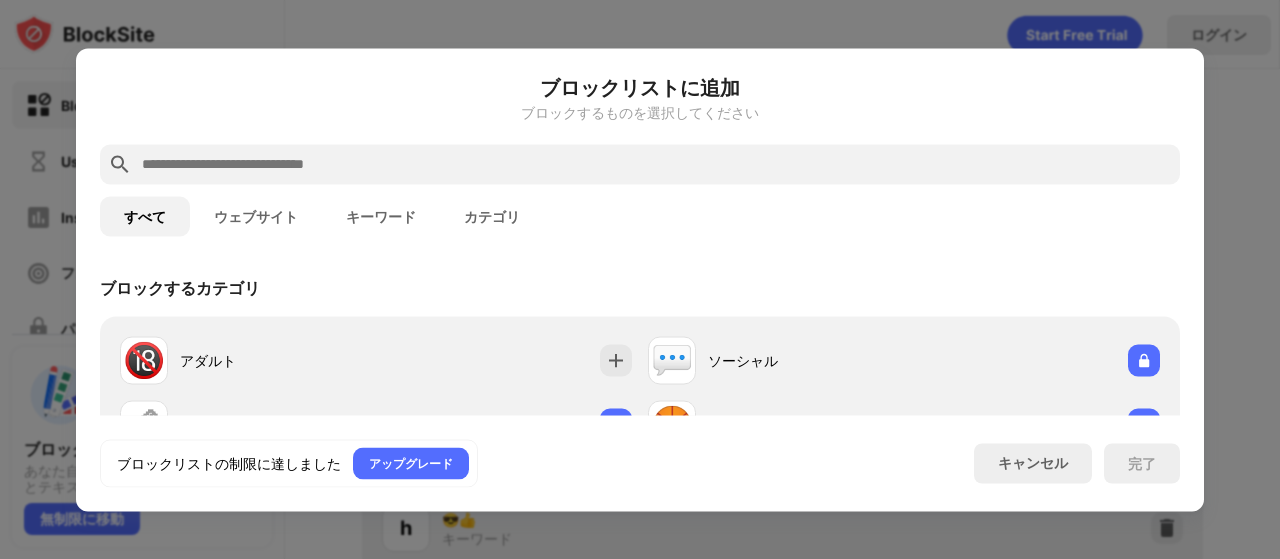 click at bounding box center (656, 164) 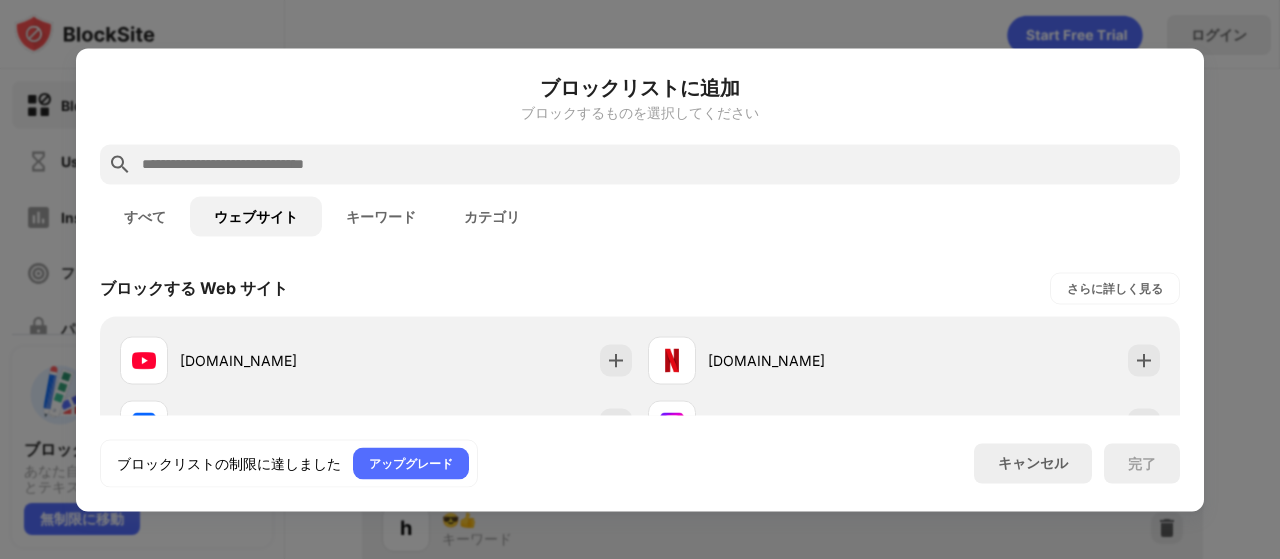 click at bounding box center (640, 164) 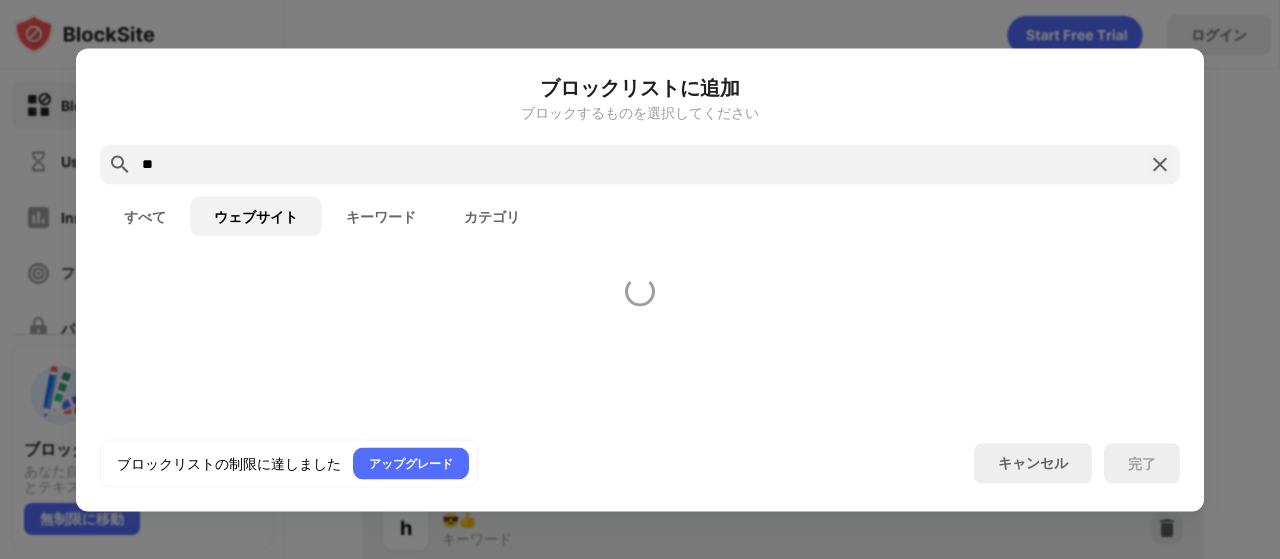 type on "*" 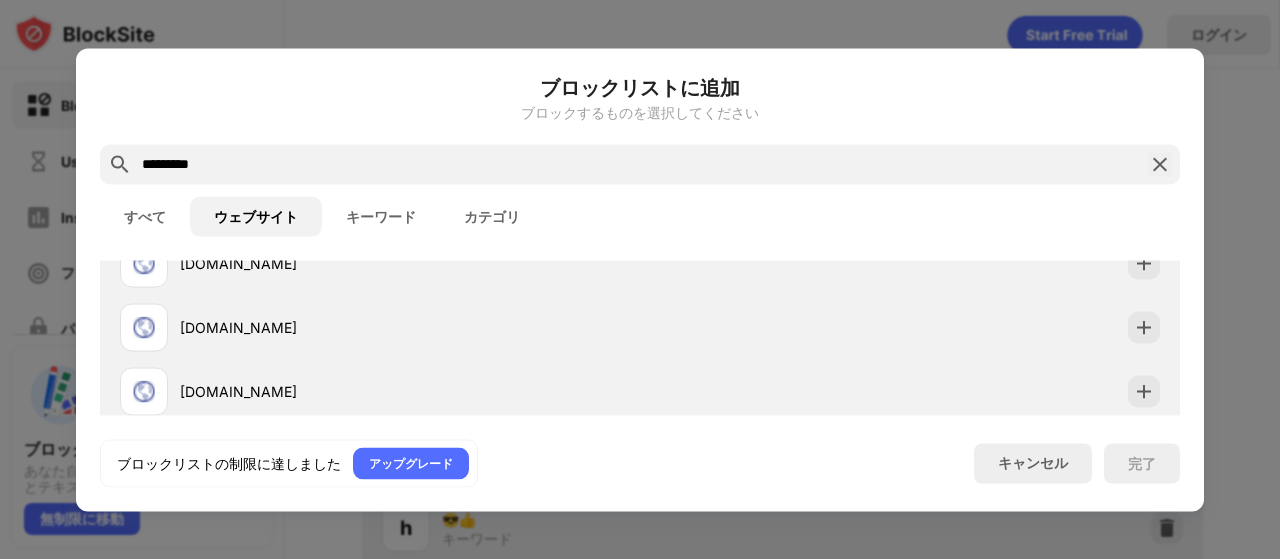scroll, scrollTop: 200, scrollLeft: 0, axis: vertical 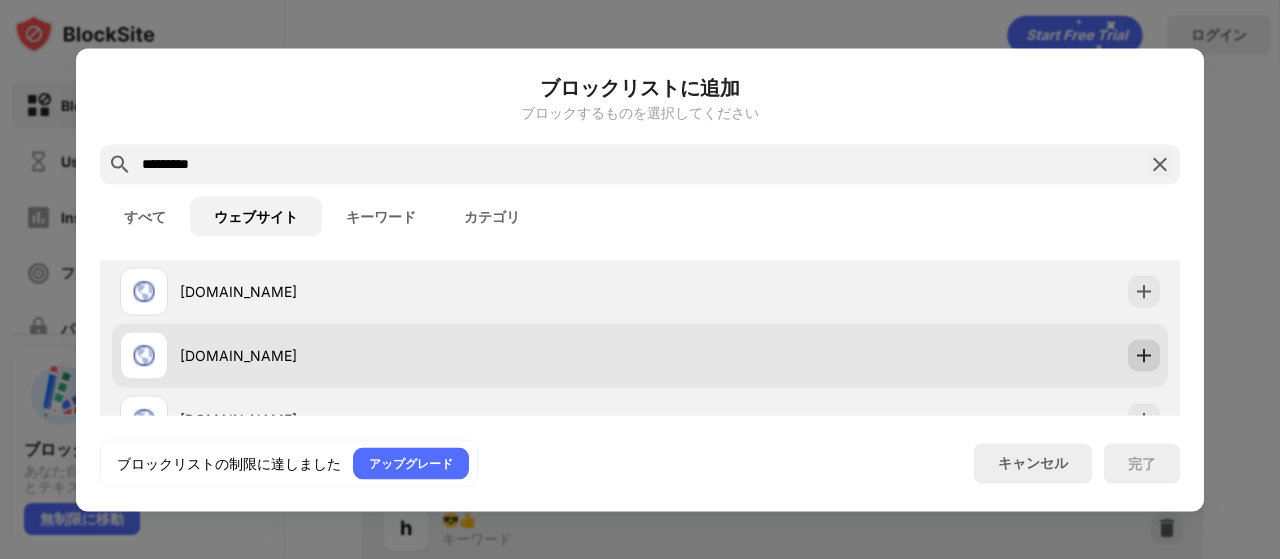 type on "*********" 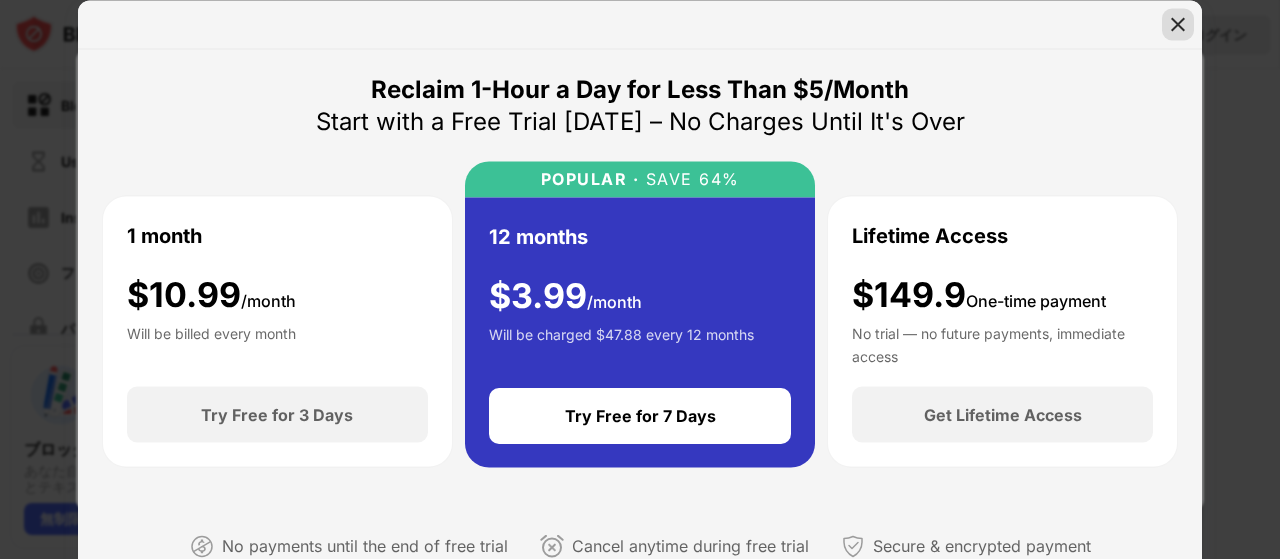 click at bounding box center [1178, 24] 